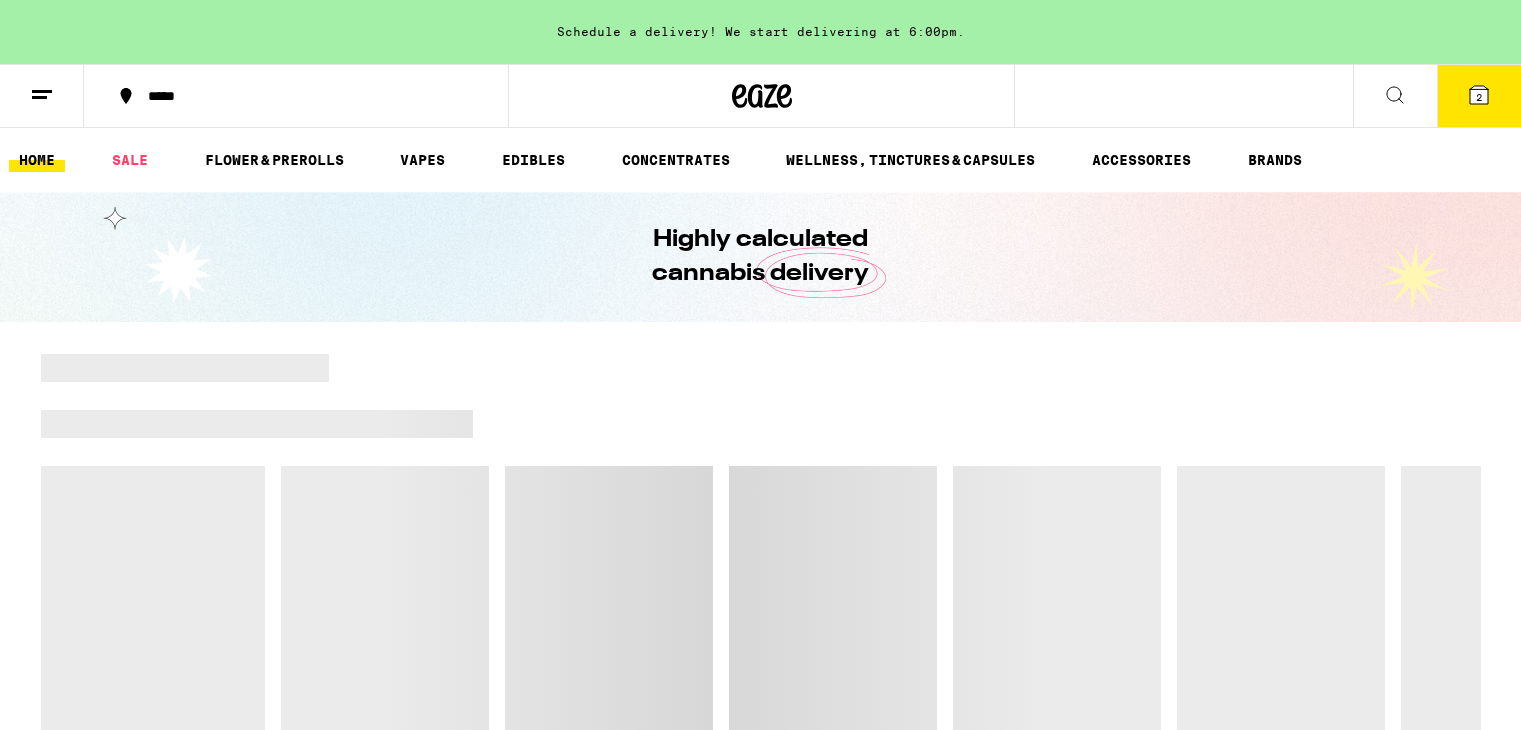 scroll, scrollTop: 0, scrollLeft: 0, axis: both 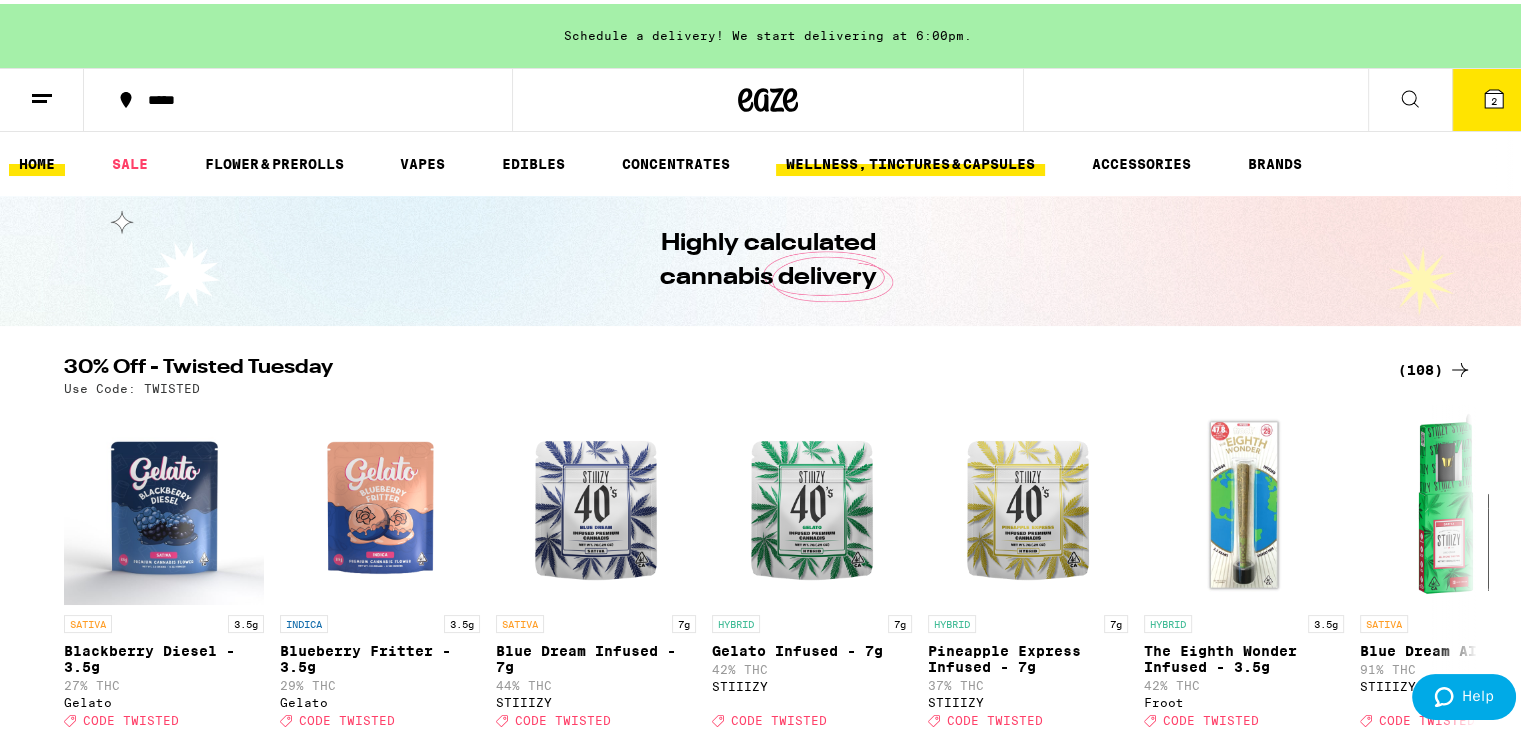 click on "HOME SALE FLOWER & PREROLLS VAPES EDIBLES CONCENTRATES WELLNESS, TINCTURES & CAPSULES ACCESSORIES BRANDS" at bounding box center (768, 160) 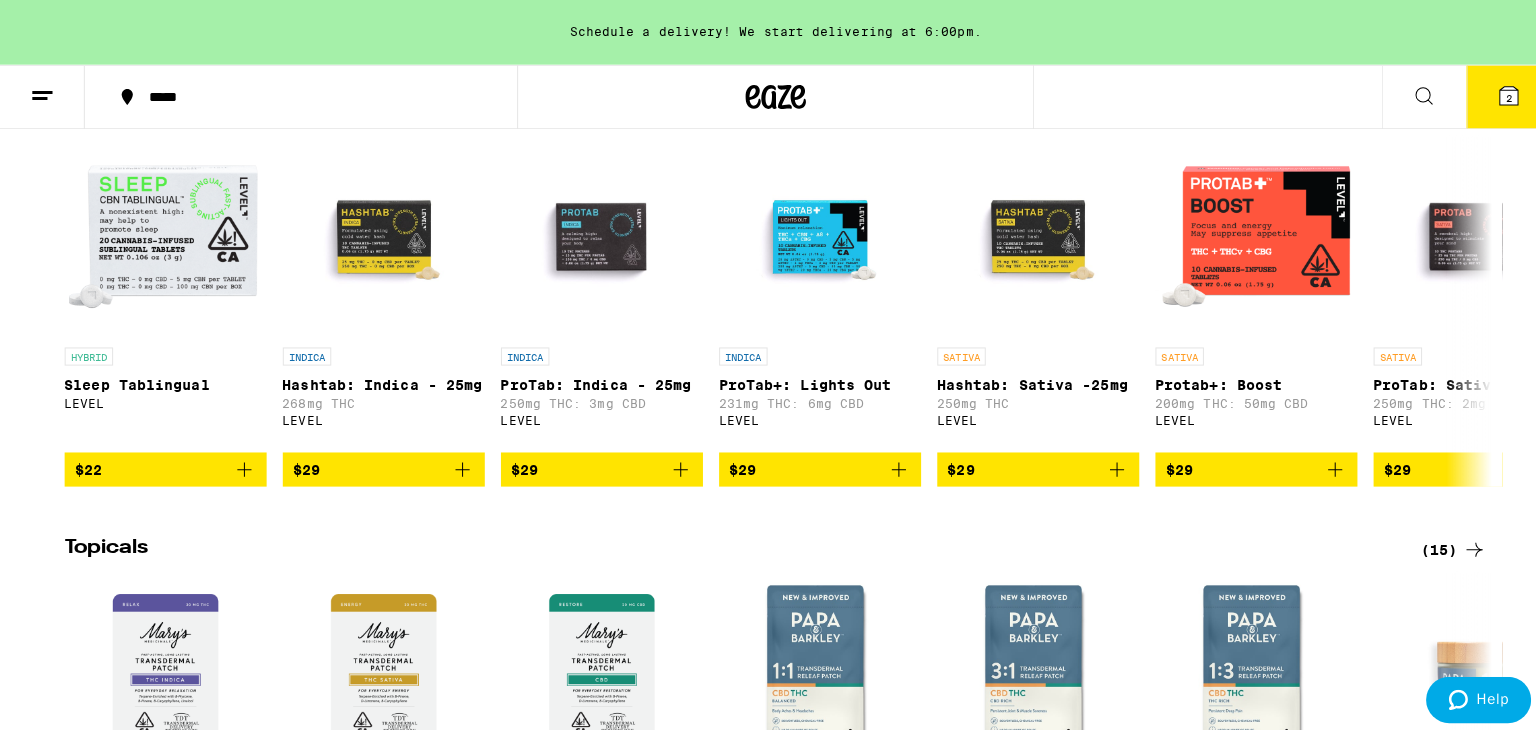 scroll, scrollTop: 1637, scrollLeft: 0, axis: vertical 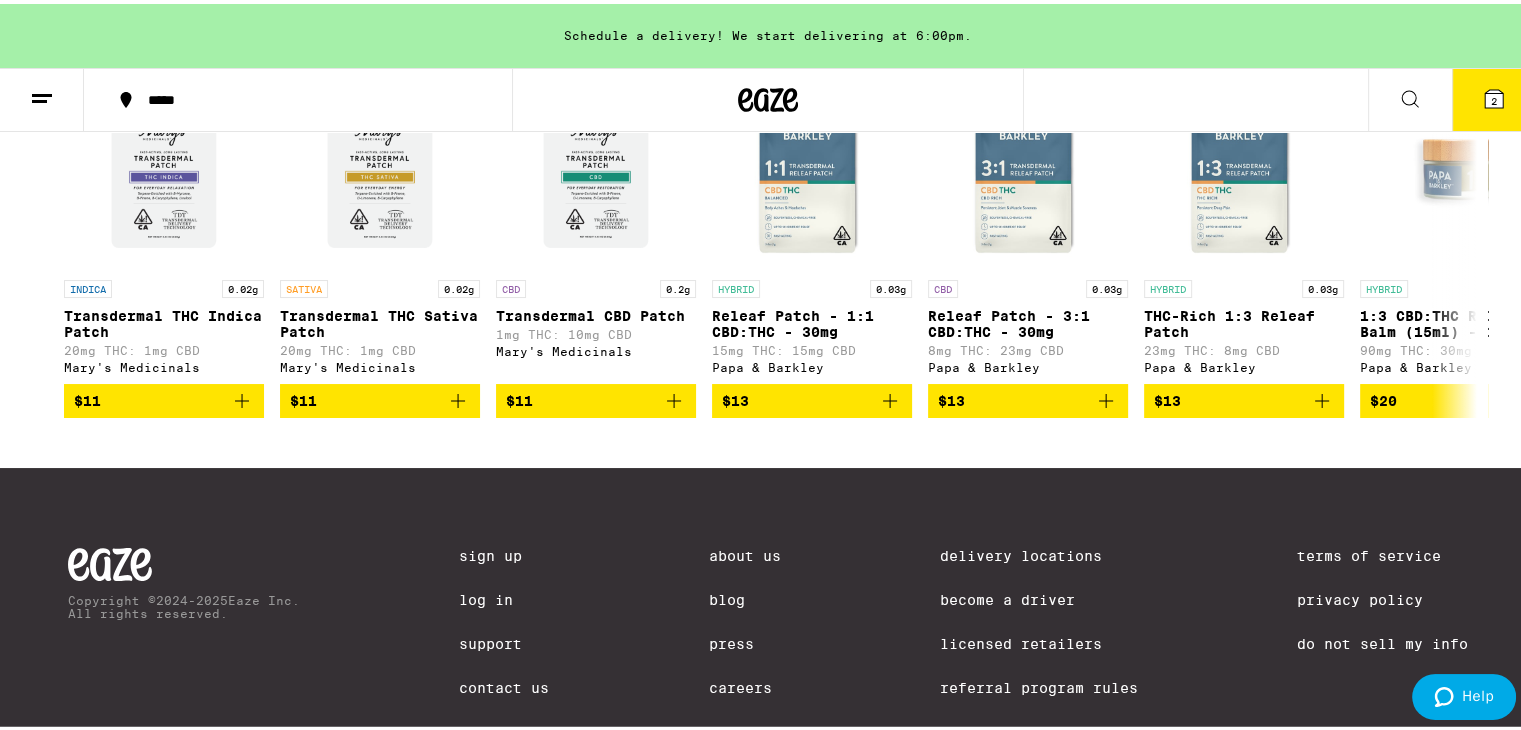 click 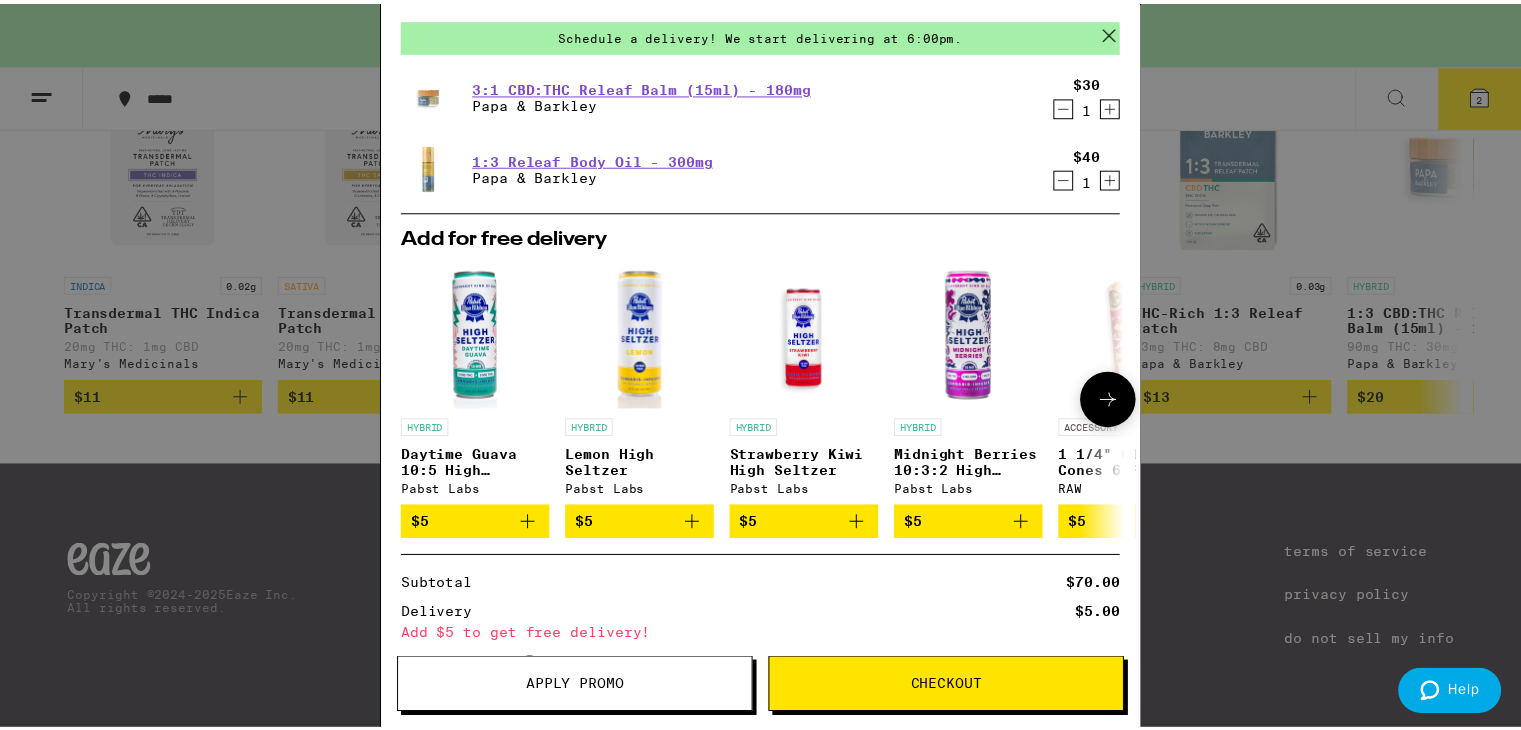 scroll, scrollTop: 0, scrollLeft: 0, axis: both 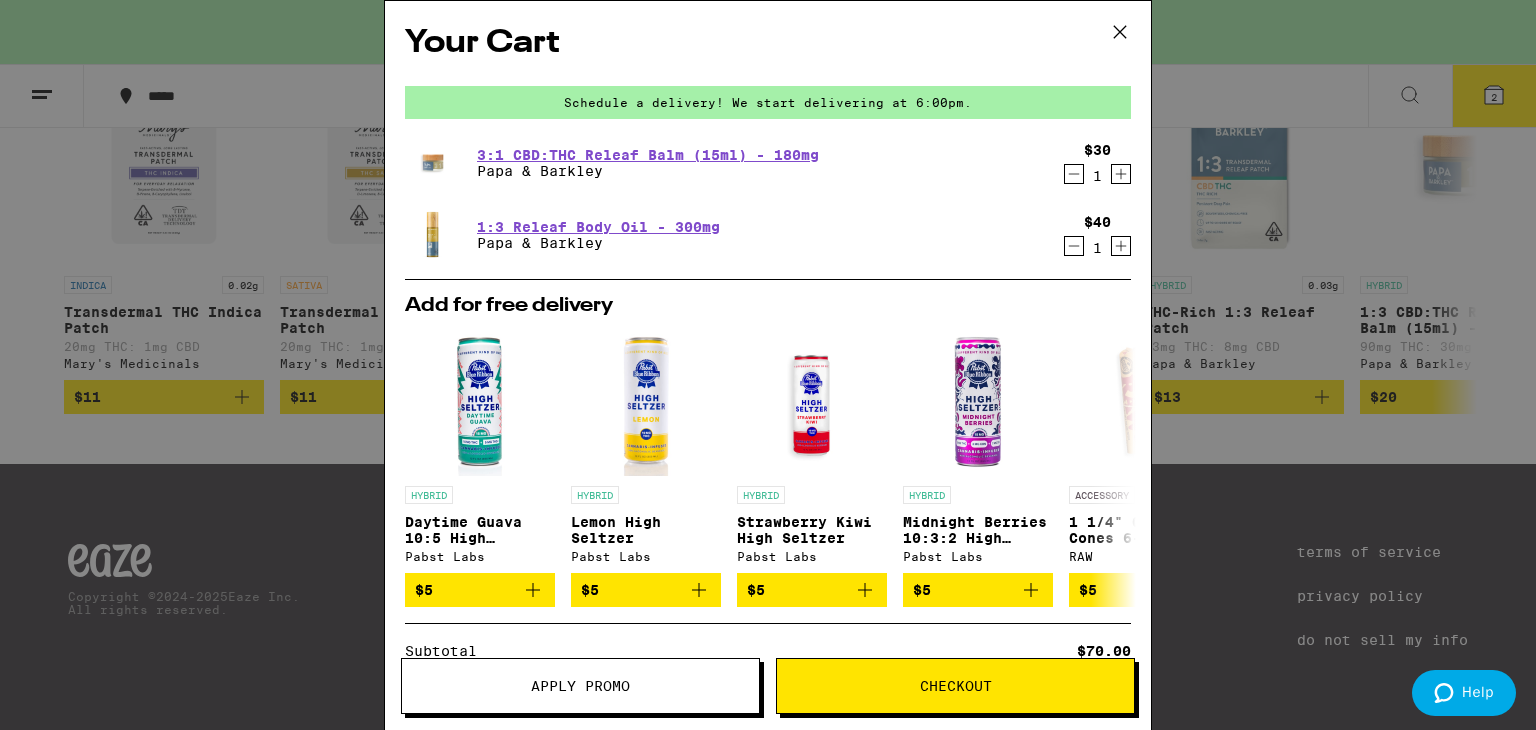 drag, startPoint x: 1118, startPoint y: 30, endPoint x: 923, endPoint y: 2, distance: 197 